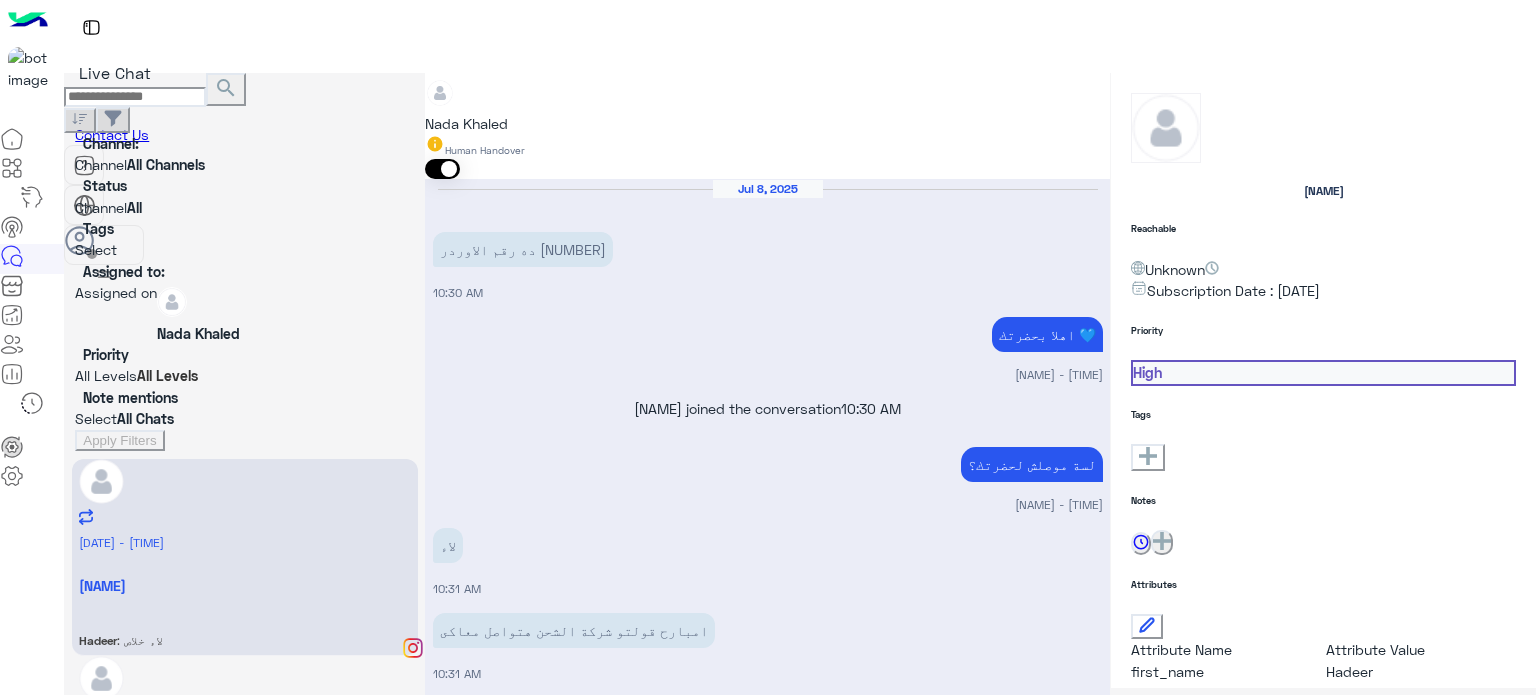 scroll, scrollTop: 0, scrollLeft: 0, axis: both 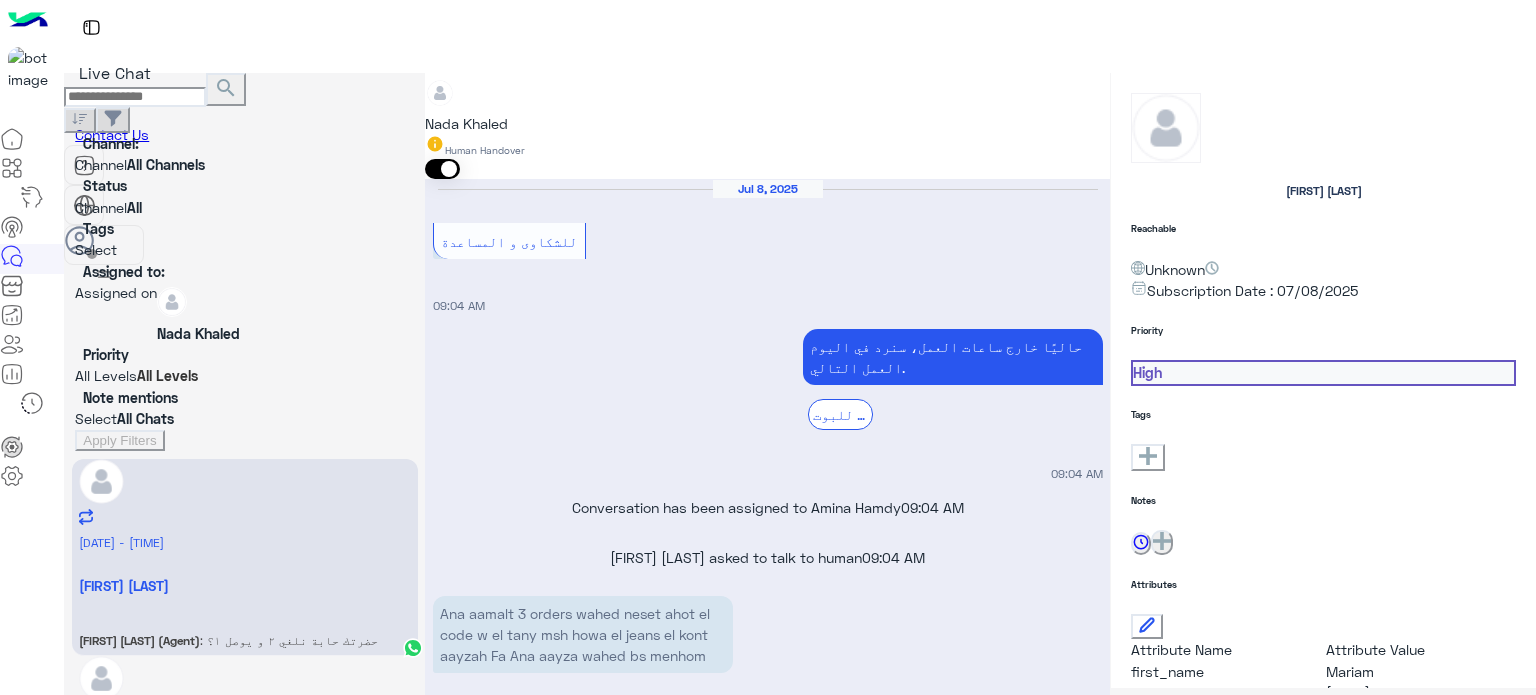 click on "×" at bounding box center [40, 1120] 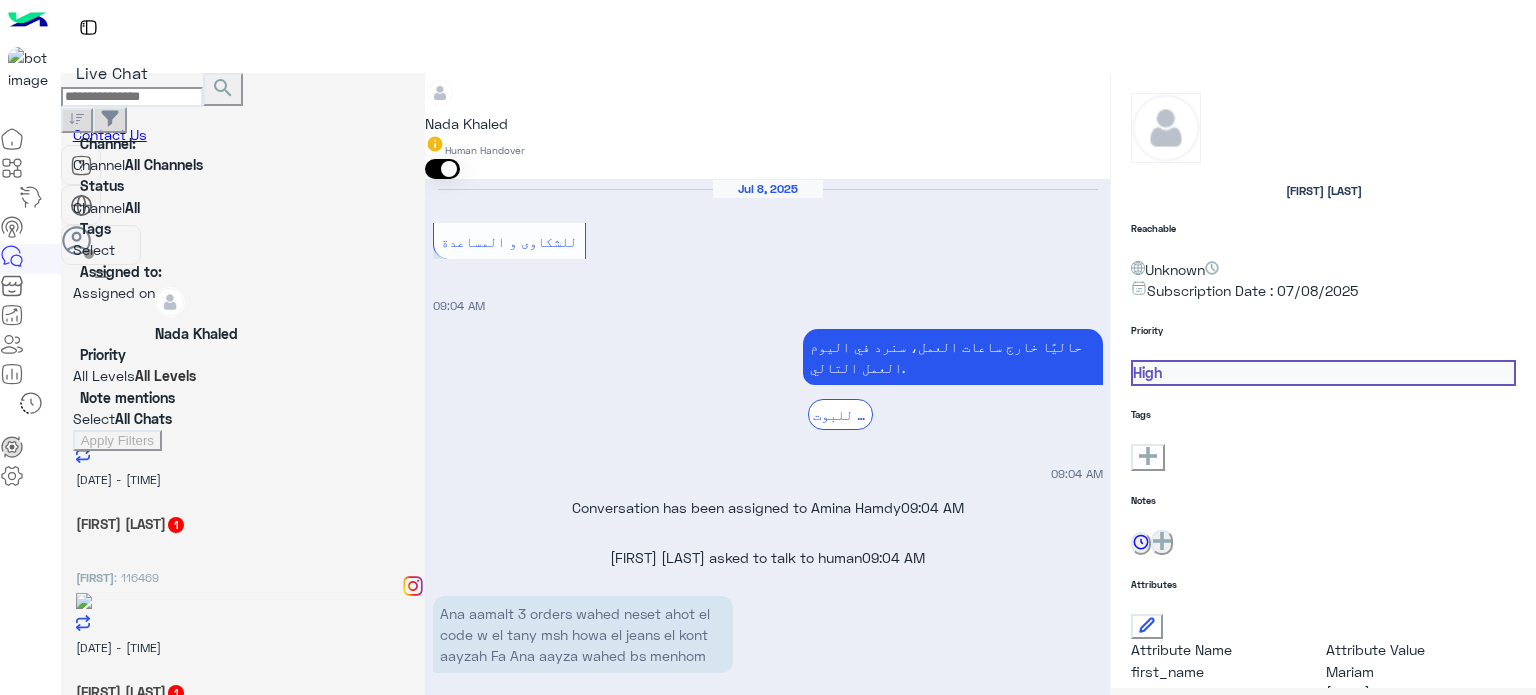scroll, scrollTop: 0, scrollLeft: 0, axis: both 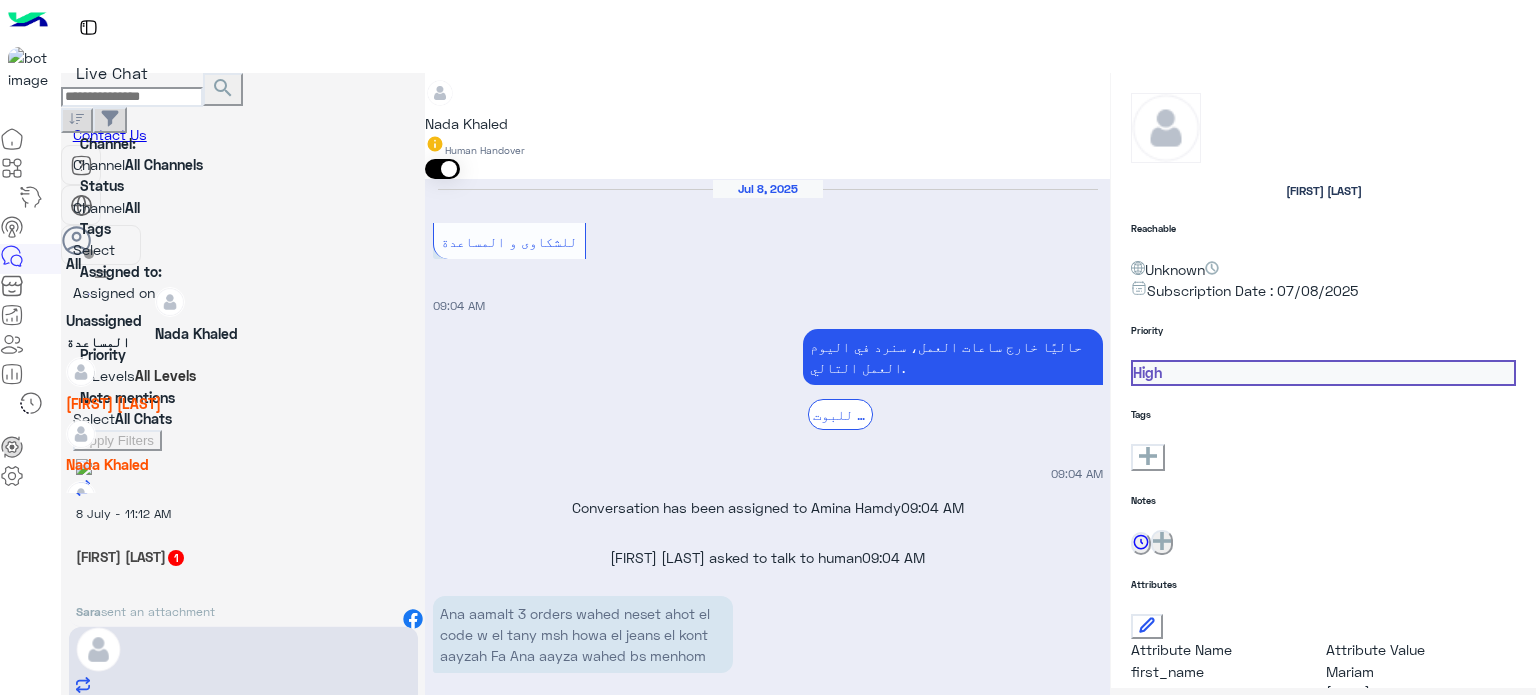 click at bounding box center [243, 292] 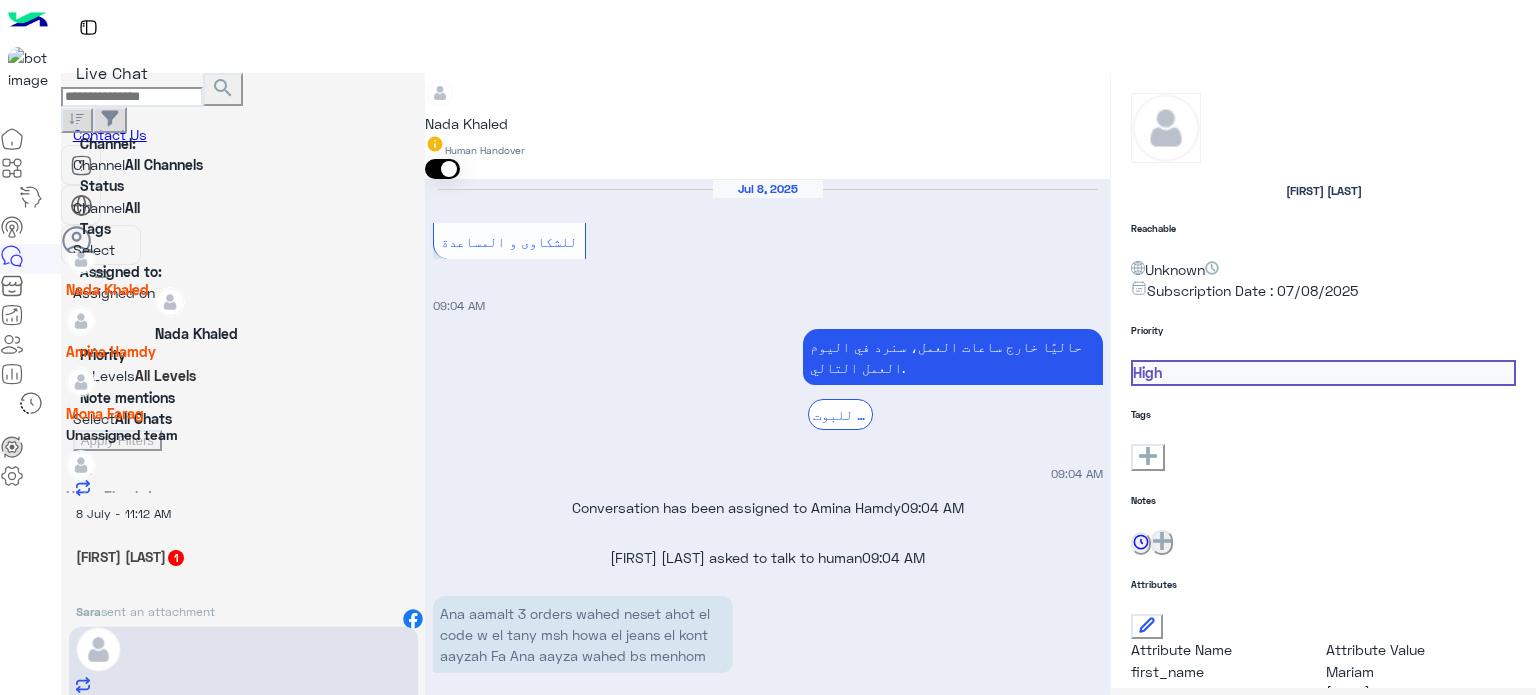 scroll, scrollTop: 182, scrollLeft: 0, axis: vertical 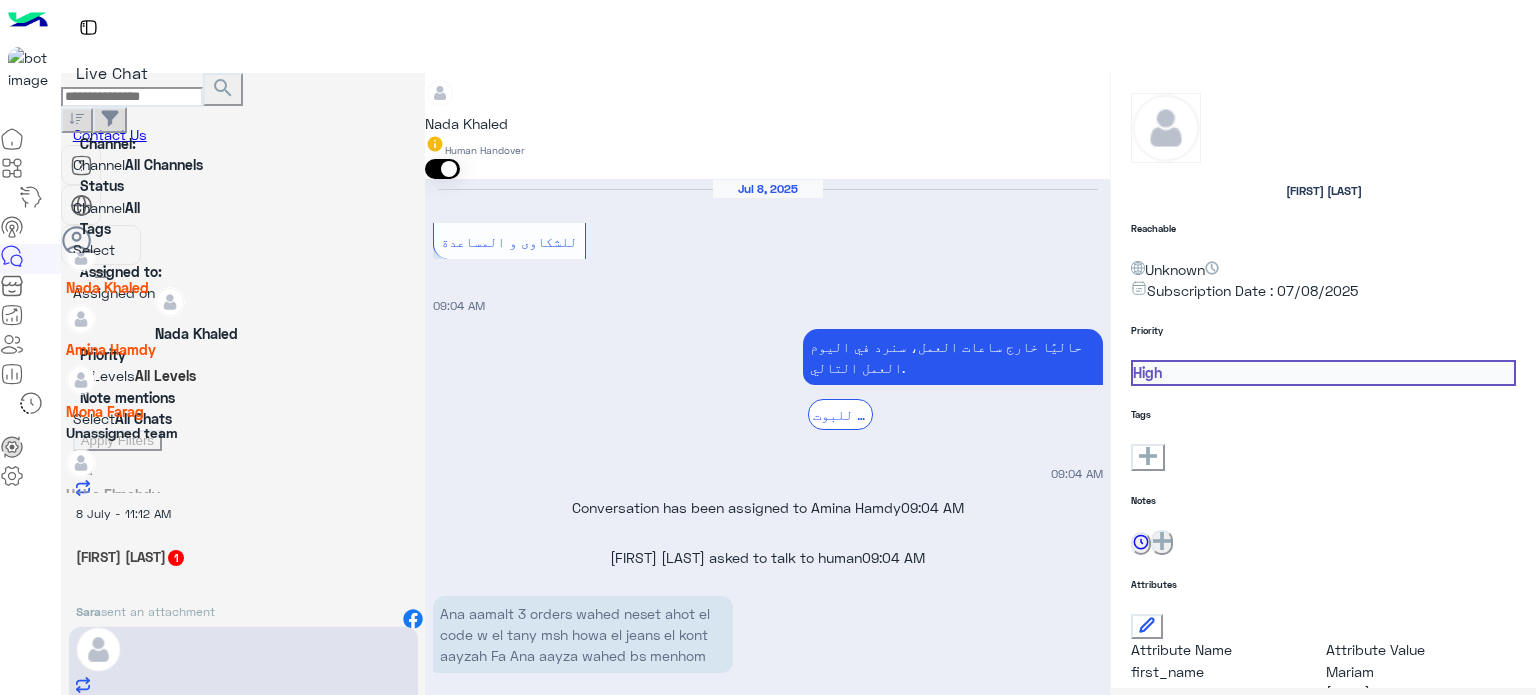 click on "Amina Hamdy" at bounding box center (111, 349) 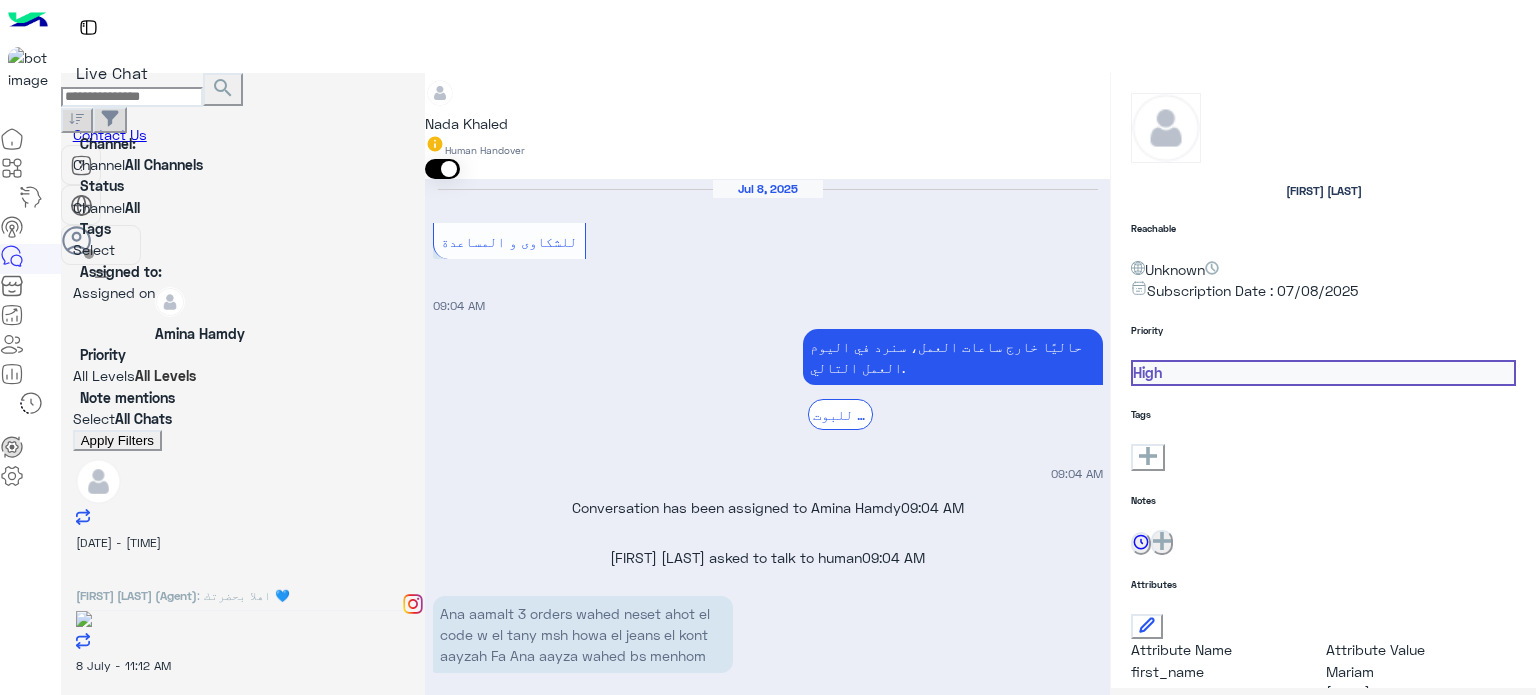 click on "Apply Filters" at bounding box center (117, 440) 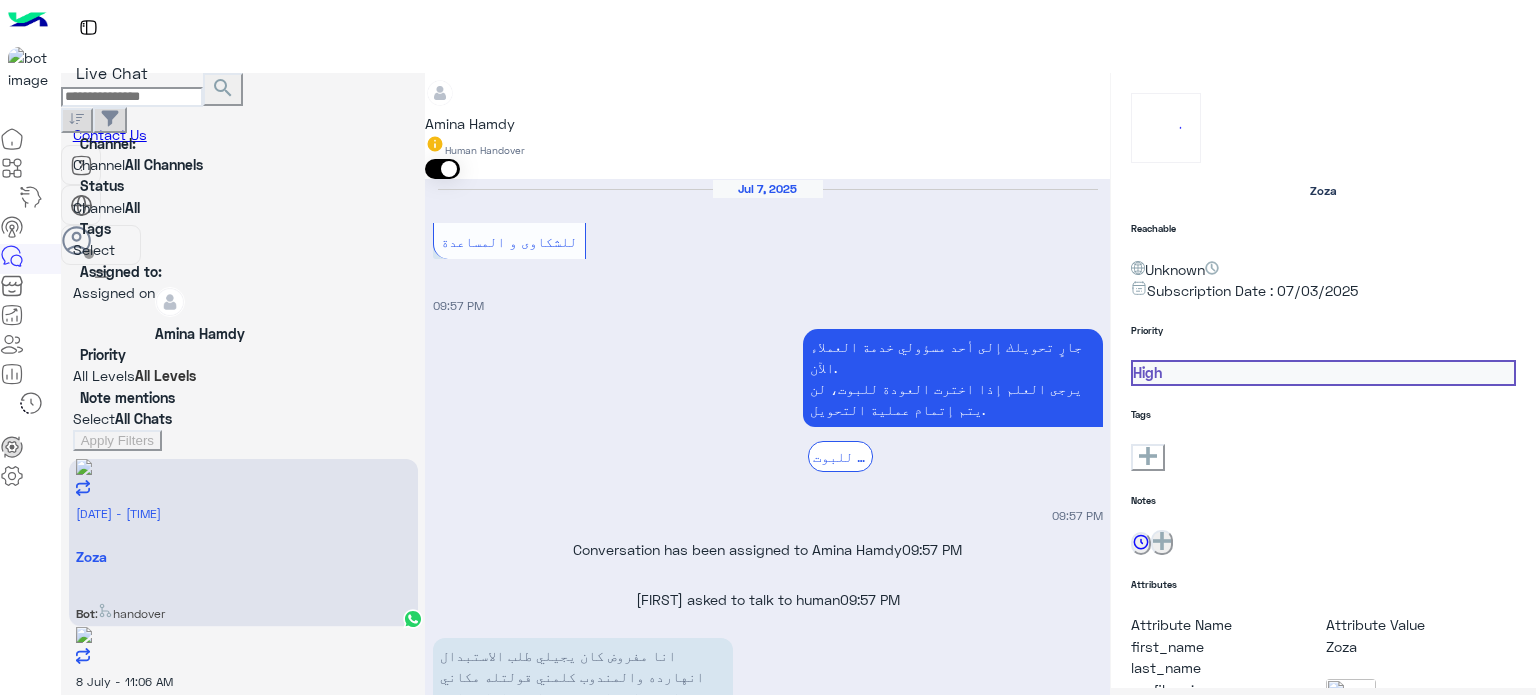 scroll, scrollTop: 572, scrollLeft: 0, axis: vertical 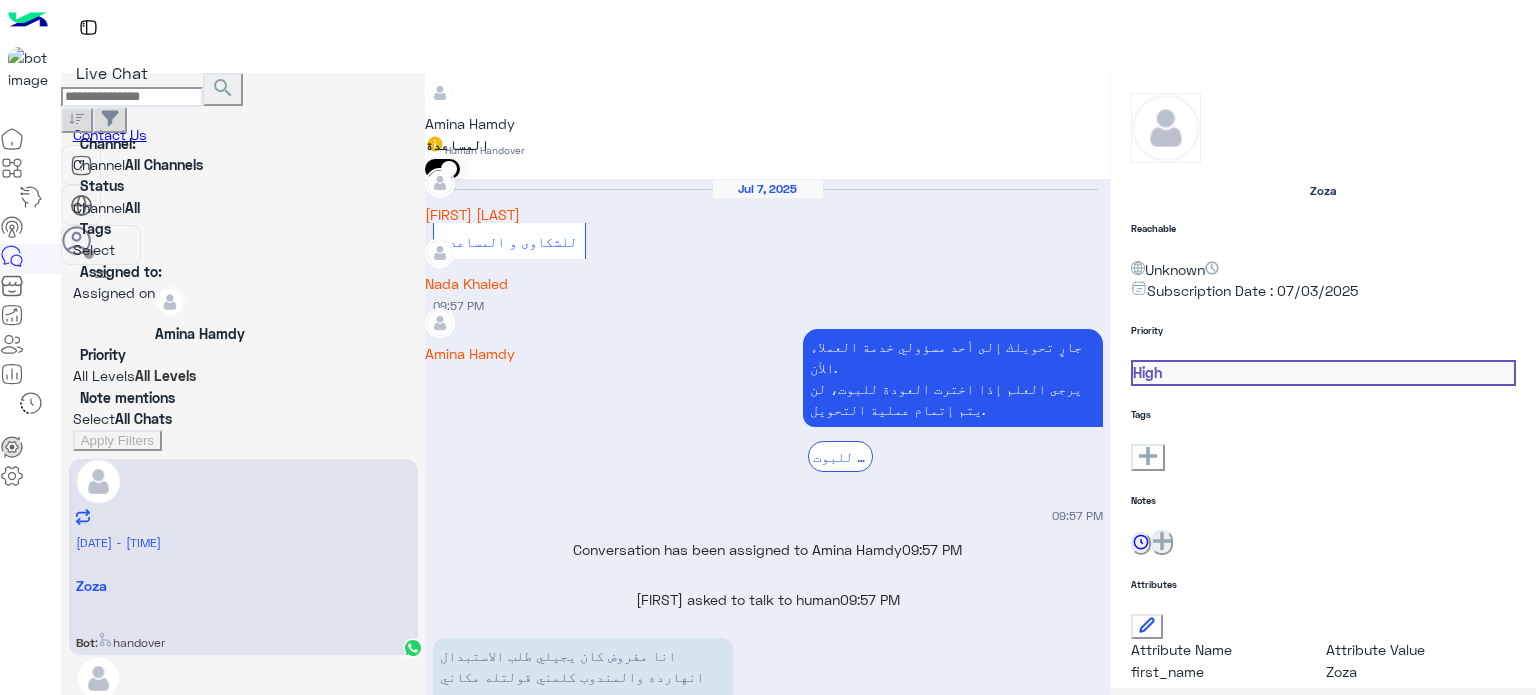 click at bounding box center [767, 83] 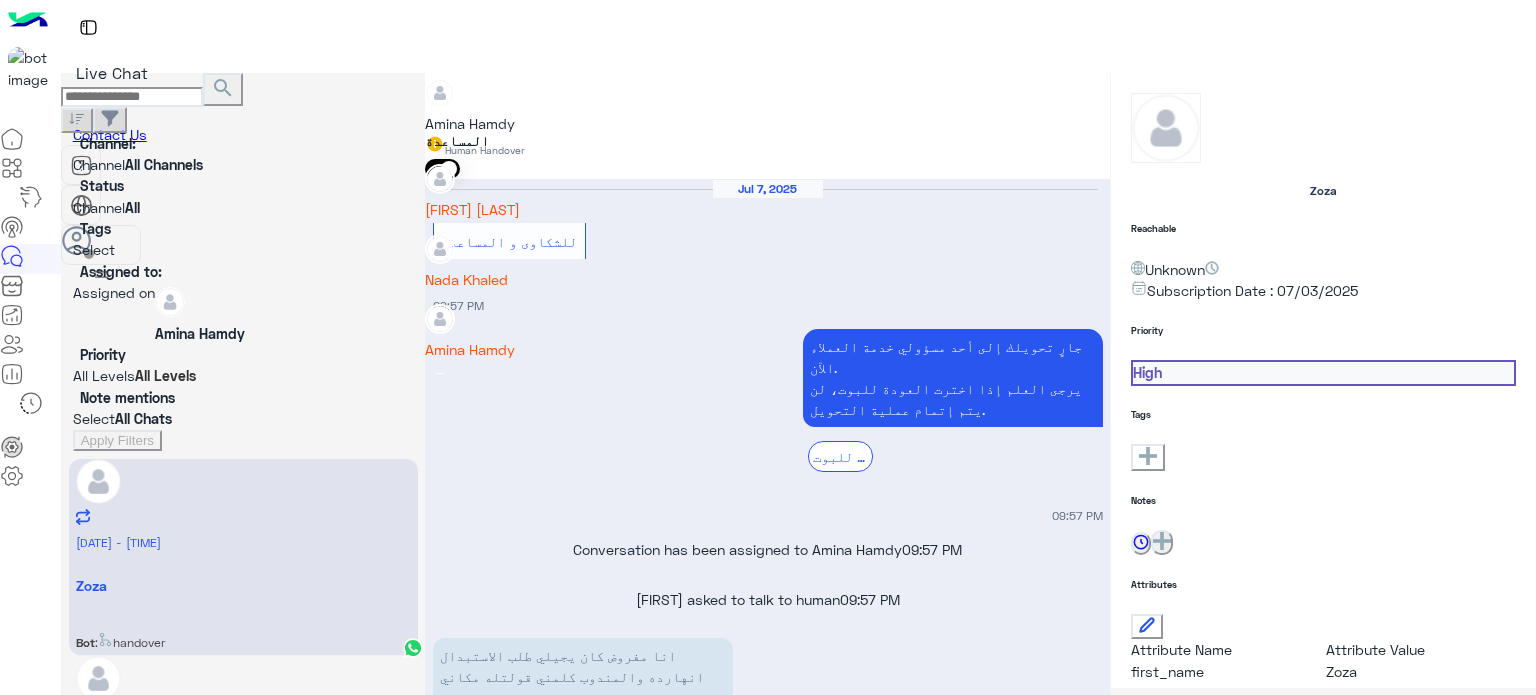 scroll, scrollTop: 76, scrollLeft: 0, axis: vertical 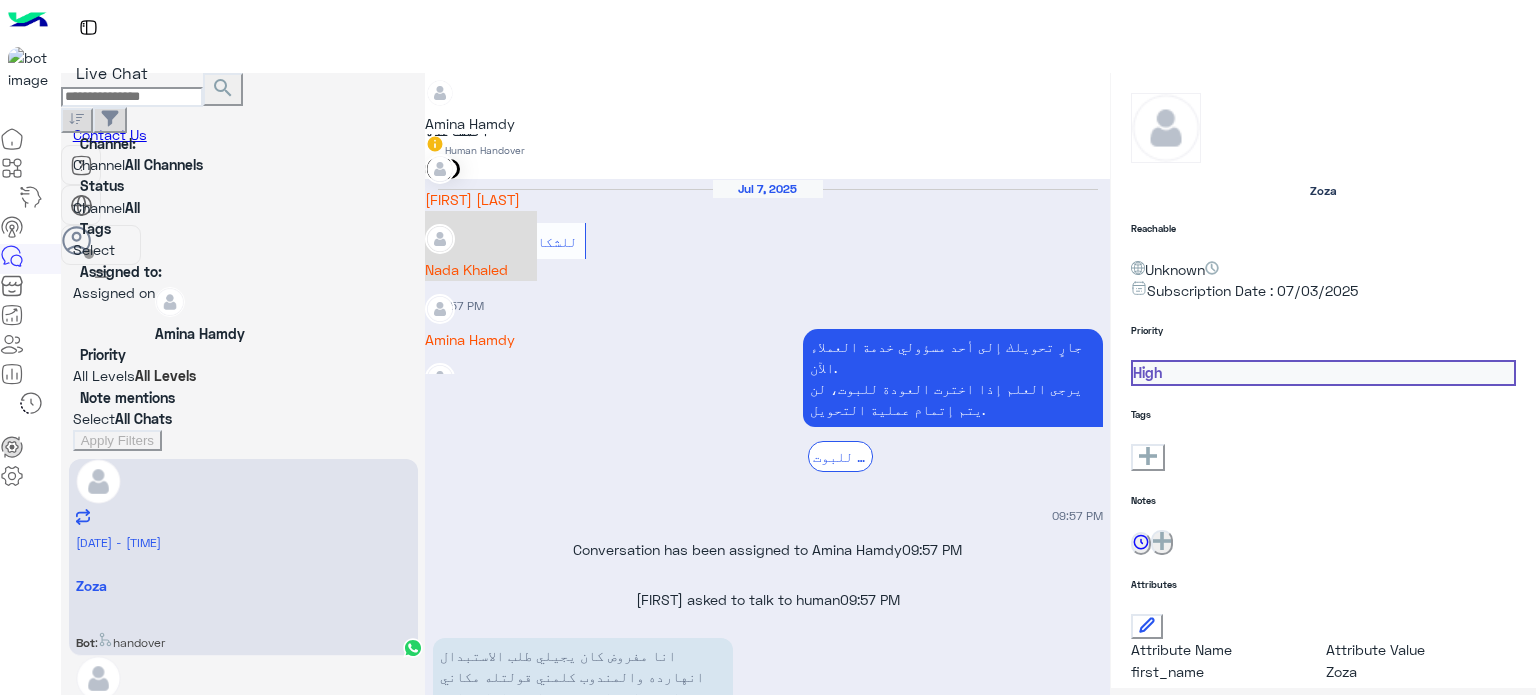 click on "Nada Khaled" at bounding box center [481, 269] 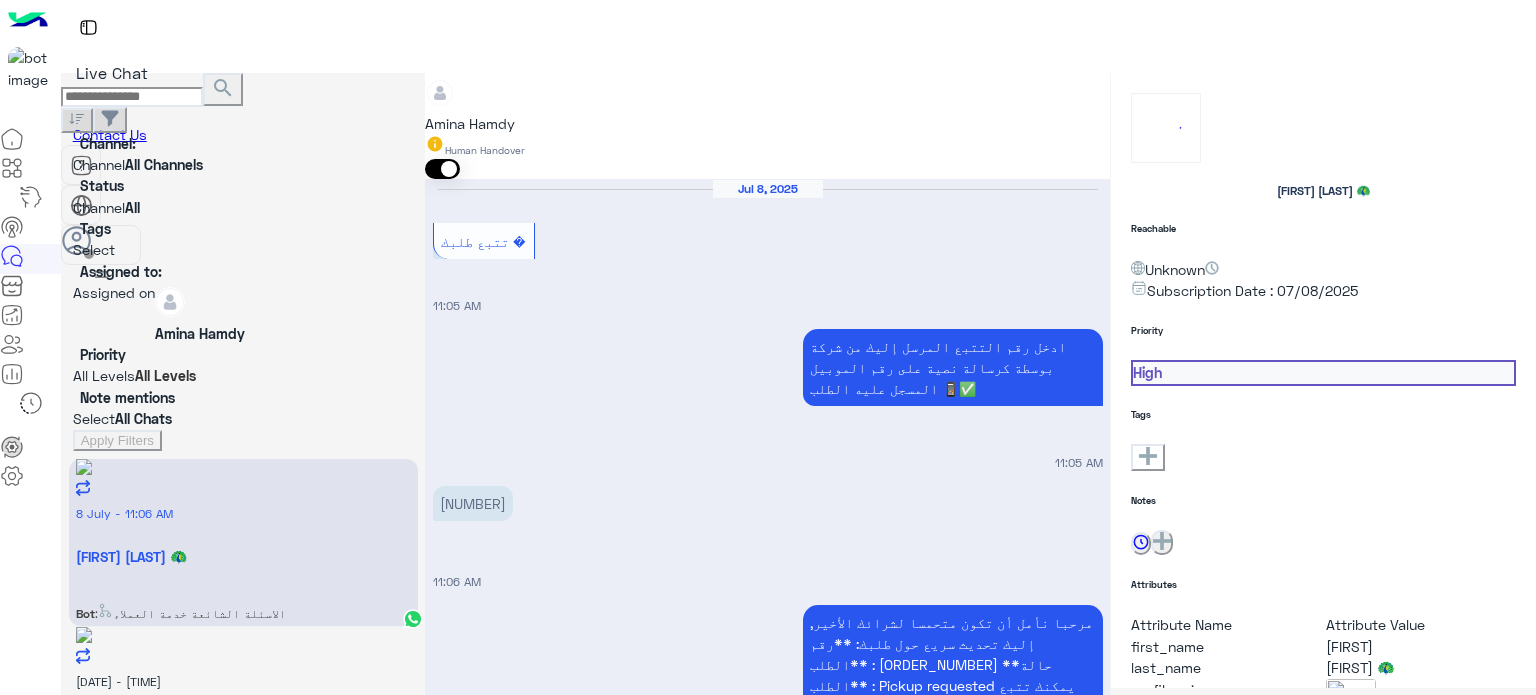 scroll, scrollTop: 804, scrollLeft: 0, axis: vertical 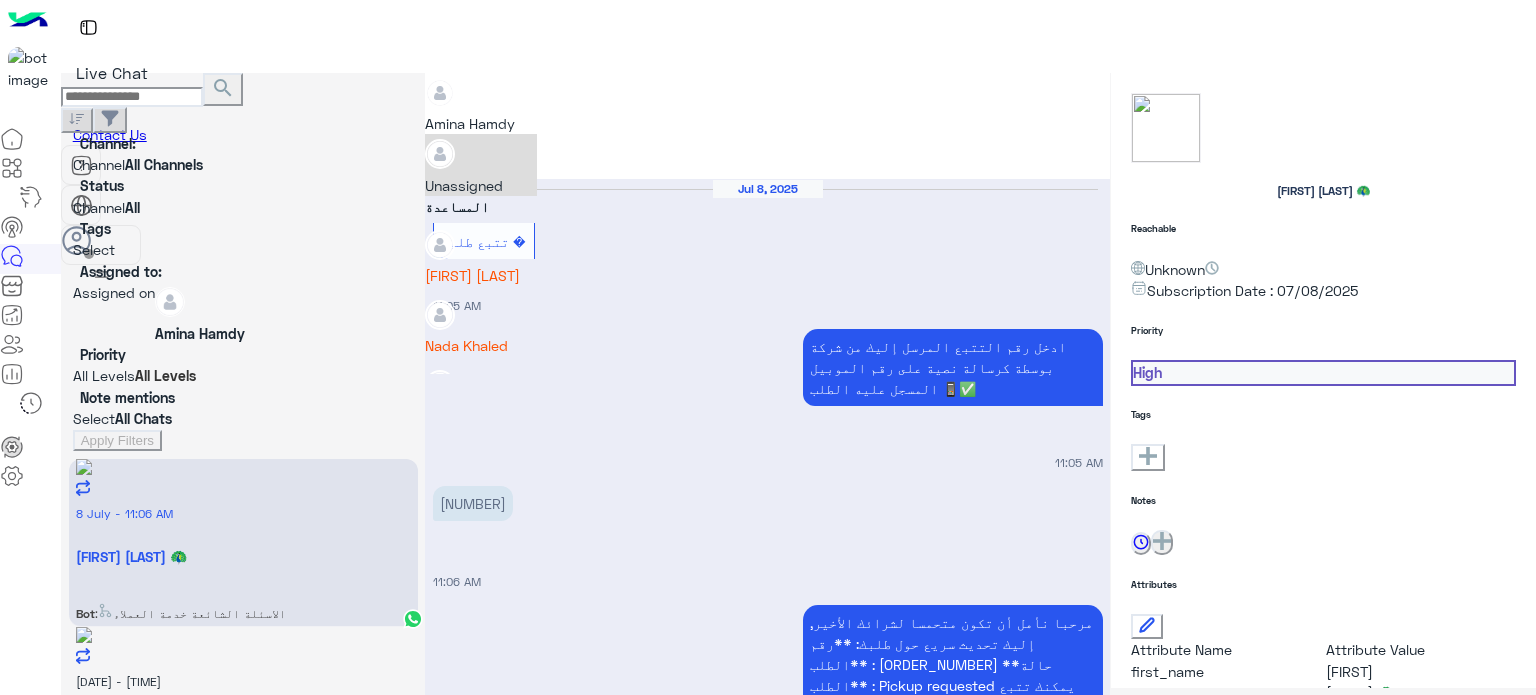 click at bounding box center [425, 86] 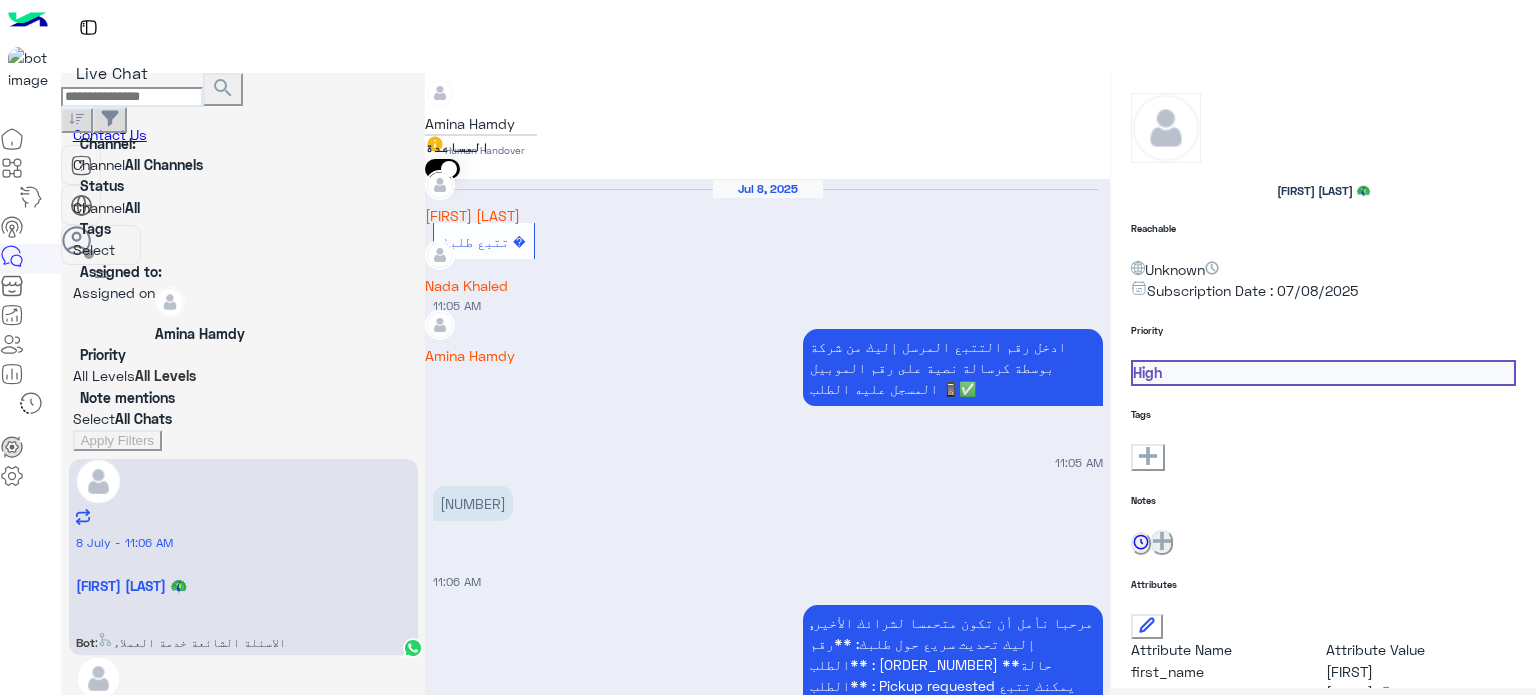 scroll, scrollTop: 64, scrollLeft: 0, axis: vertical 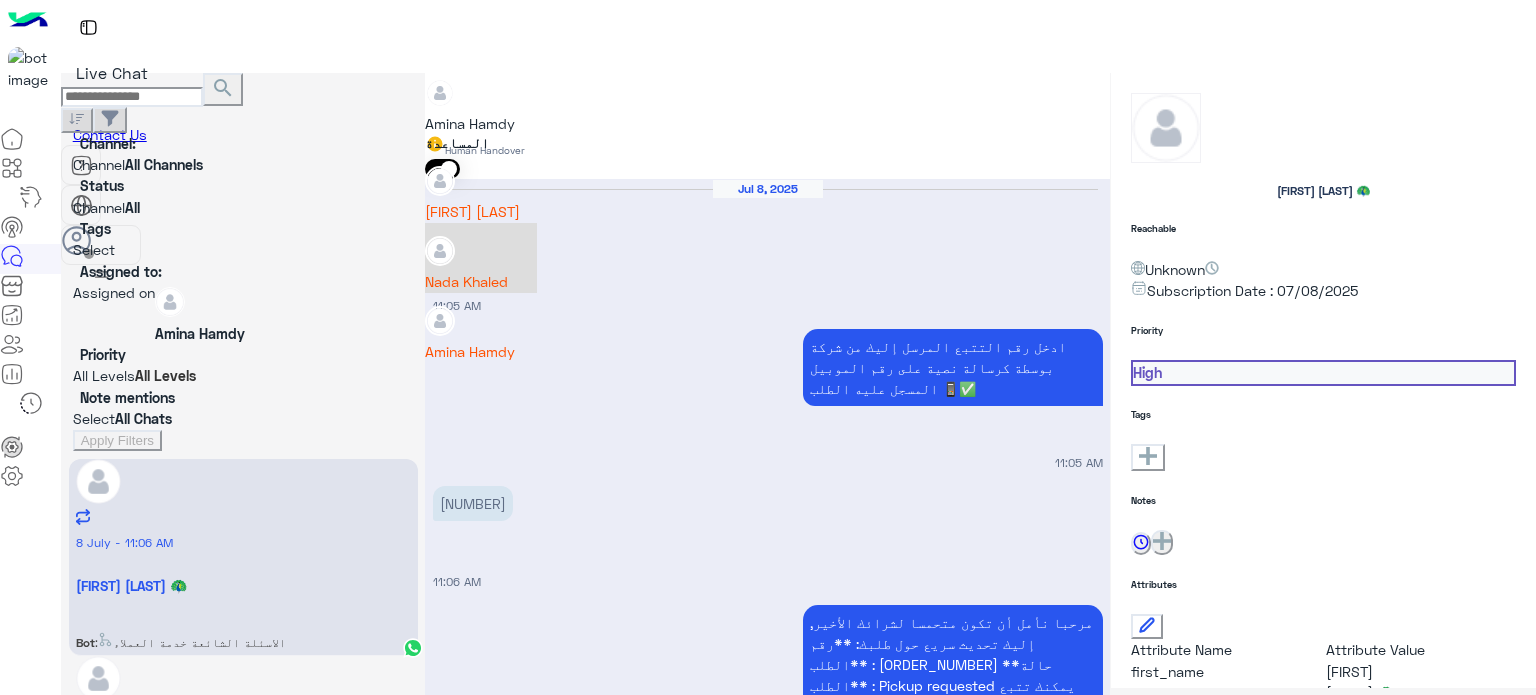 click on "Nada Khaled" at bounding box center (481, 281) 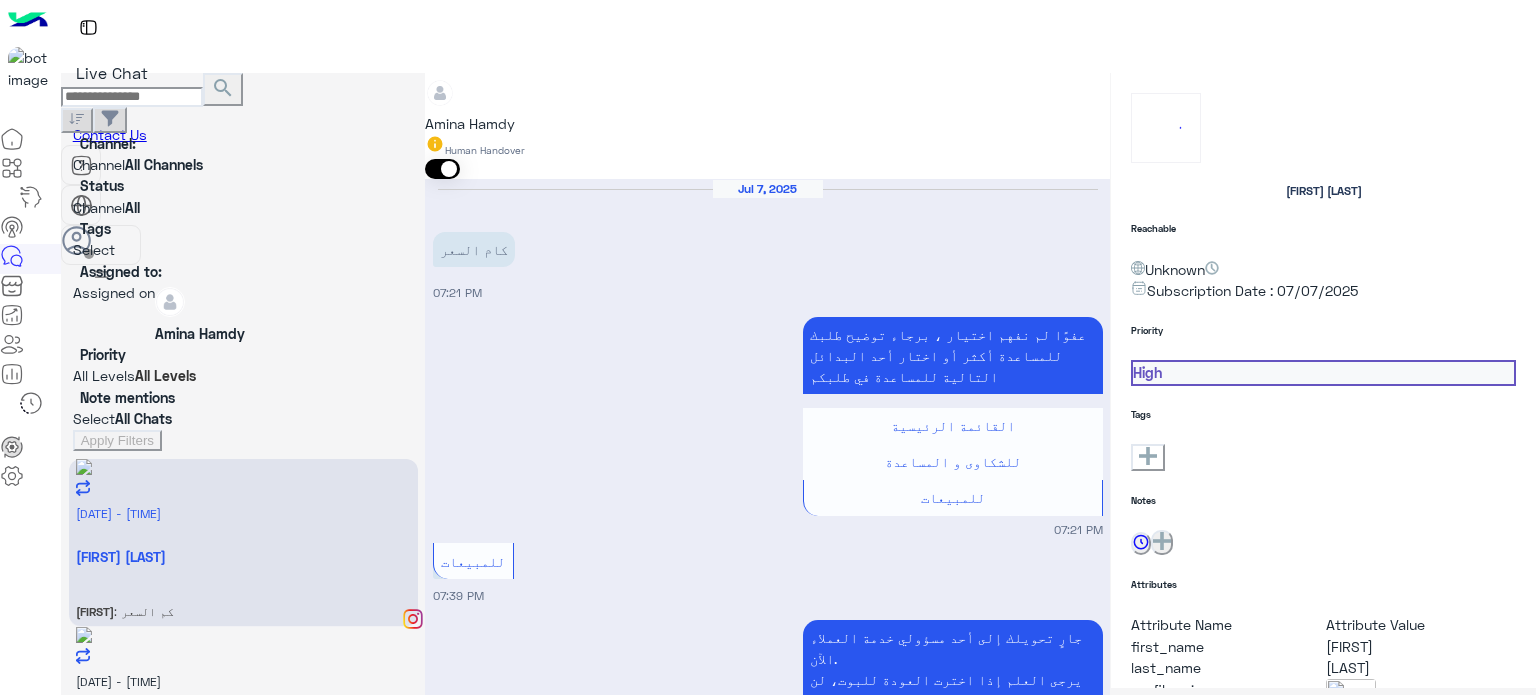 scroll, scrollTop: 654, scrollLeft: 0, axis: vertical 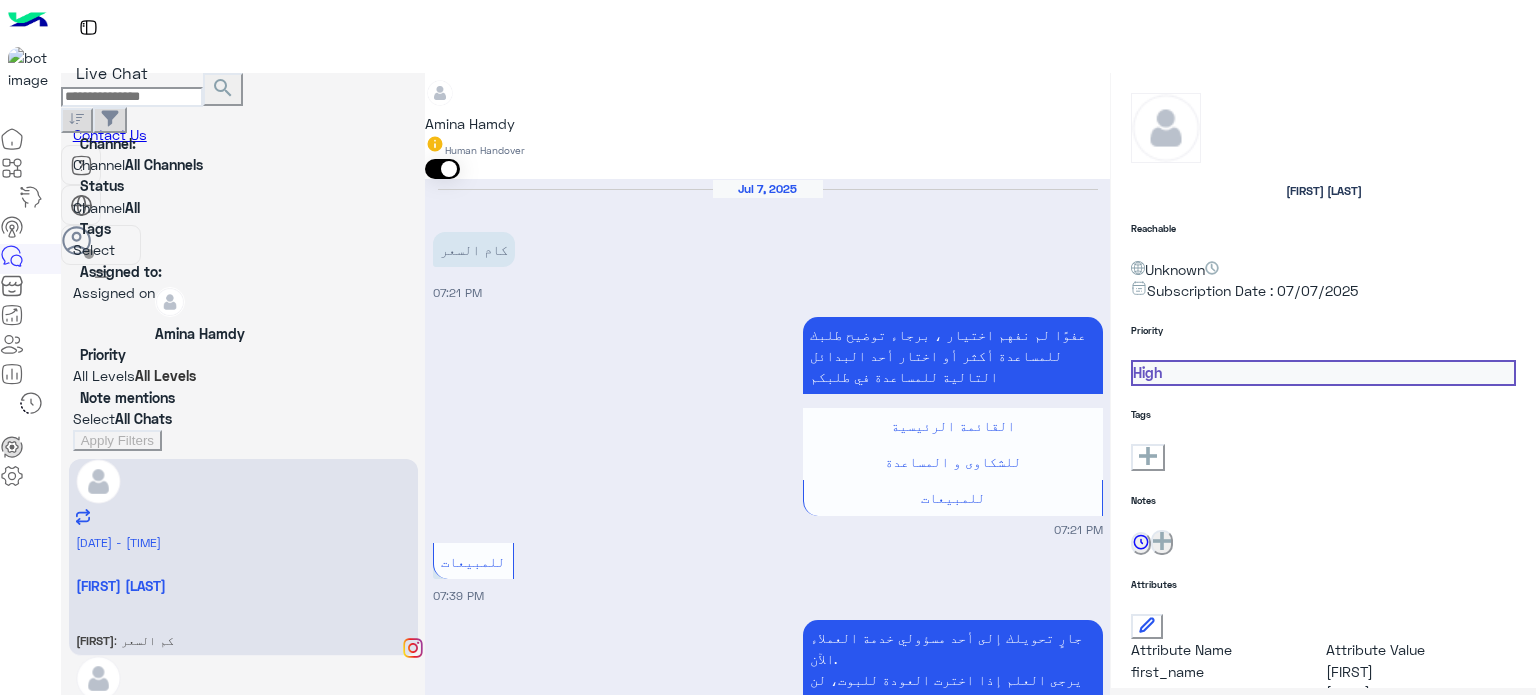 click on "[DATE]    [TIME]" at bounding box center (768, 1182) 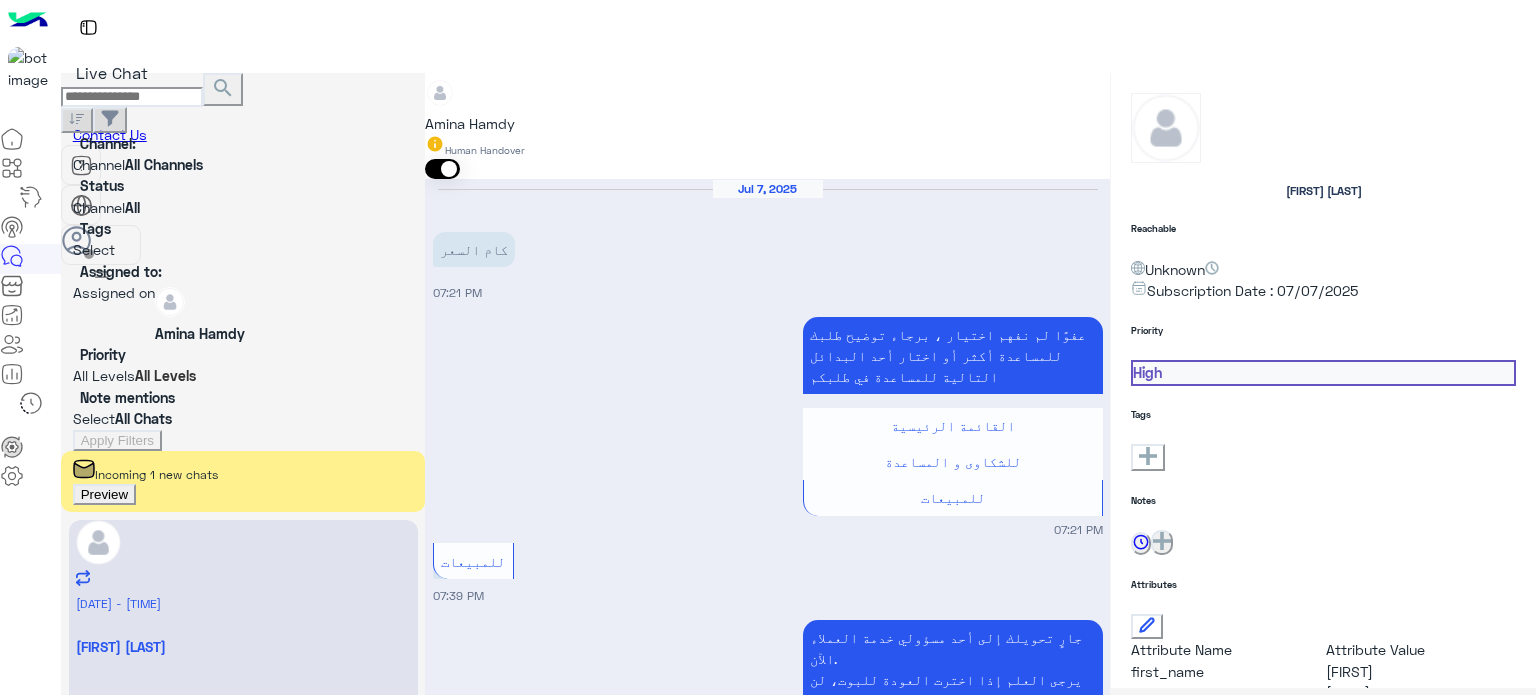 click at bounding box center (243, 292) 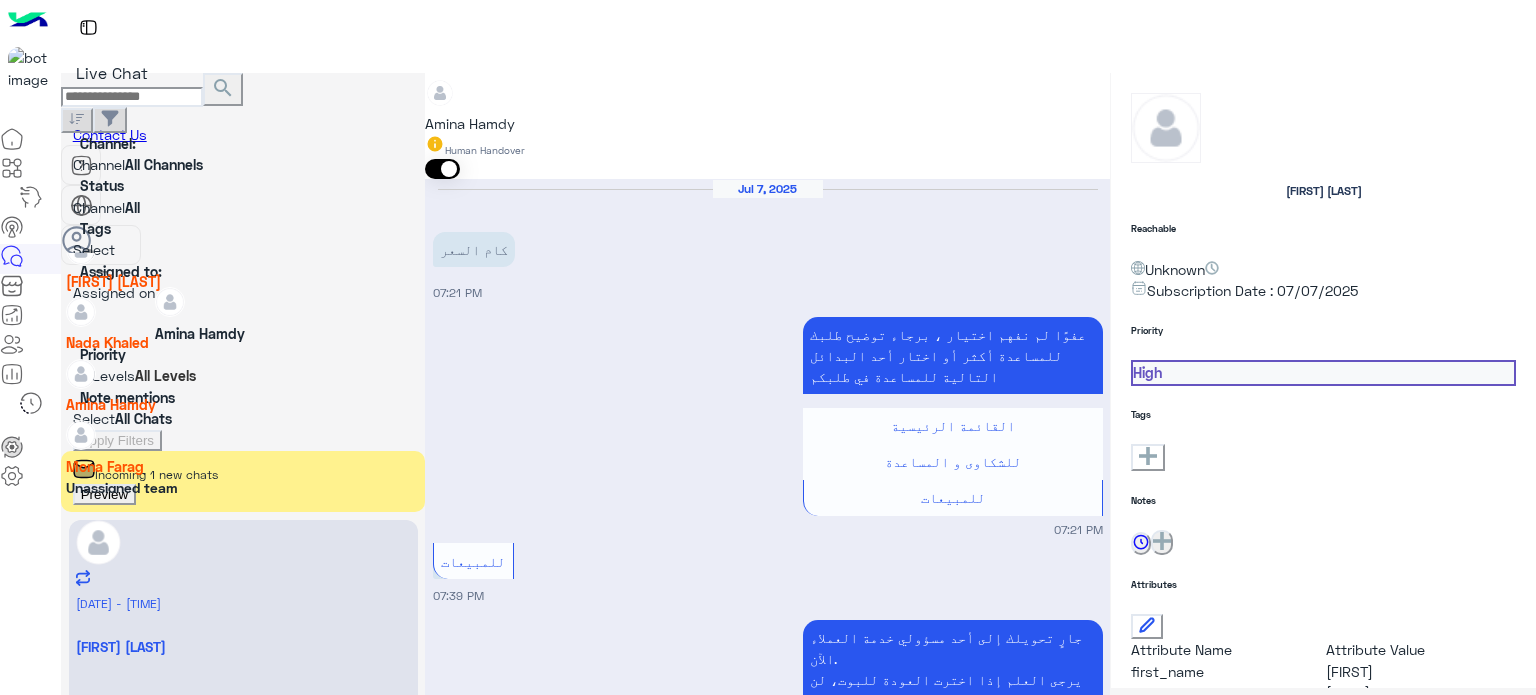 scroll, scrollTop: 133, scrollLeft: 0, axis: vertical 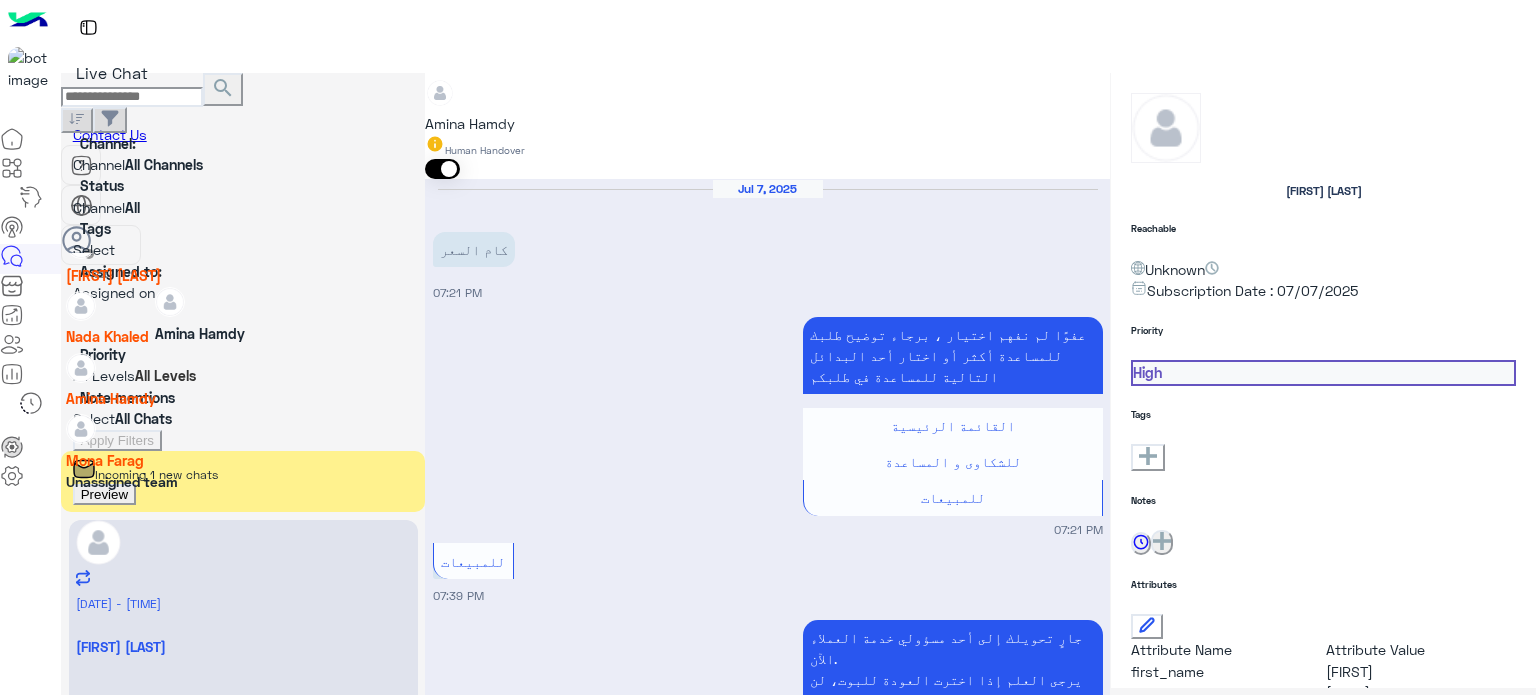 click on "Nada Khaled" at bounding box center [107, 336] 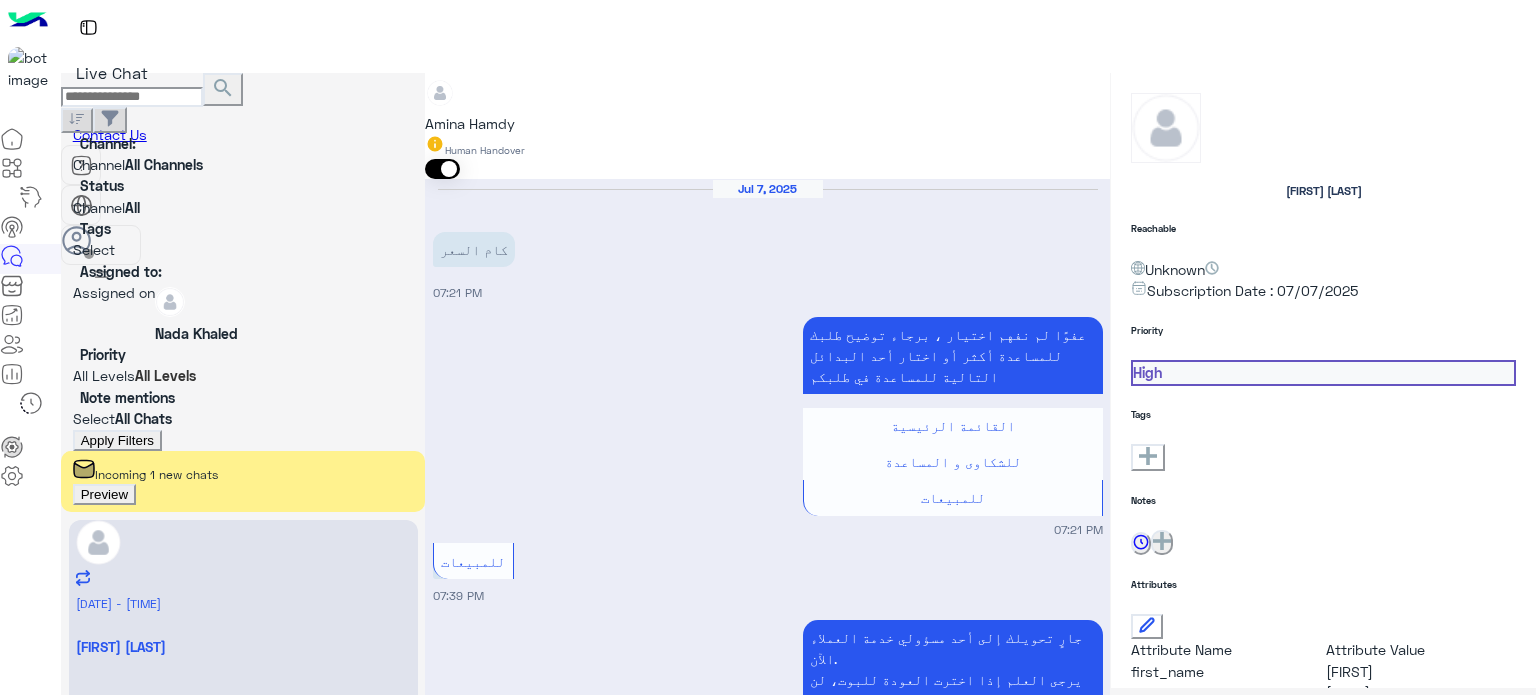 click on "Apply Filters" at bounding box center [117, 440] 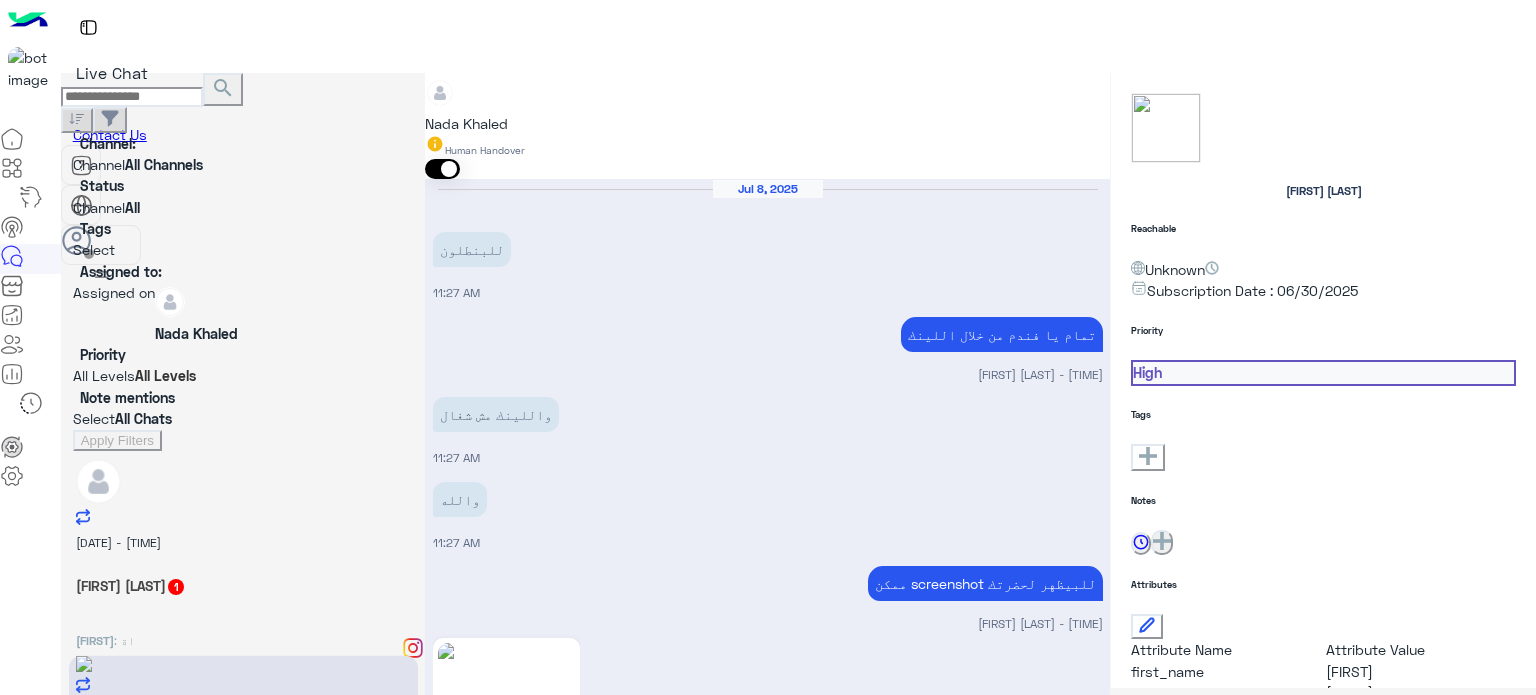 scroll, scrollTop: 1500, scrollLeft: 0, axis: vertical 